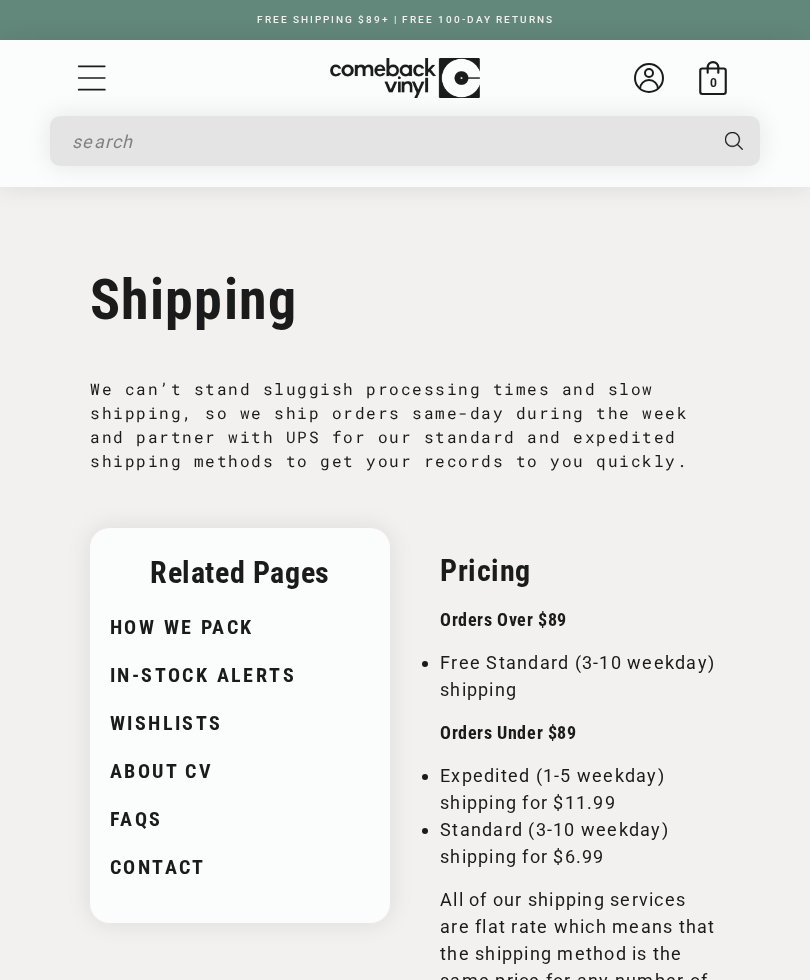 scroll, scrollTop: 0, scrollLeft: 0, axis: both 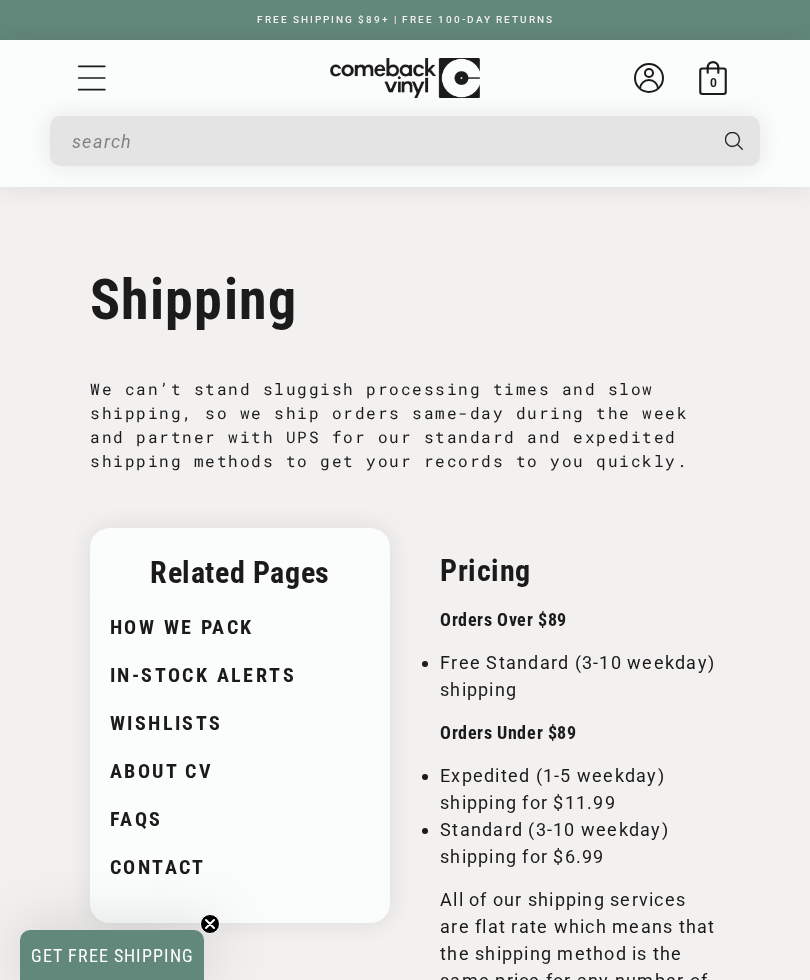 click at bounding box center (388, 141) 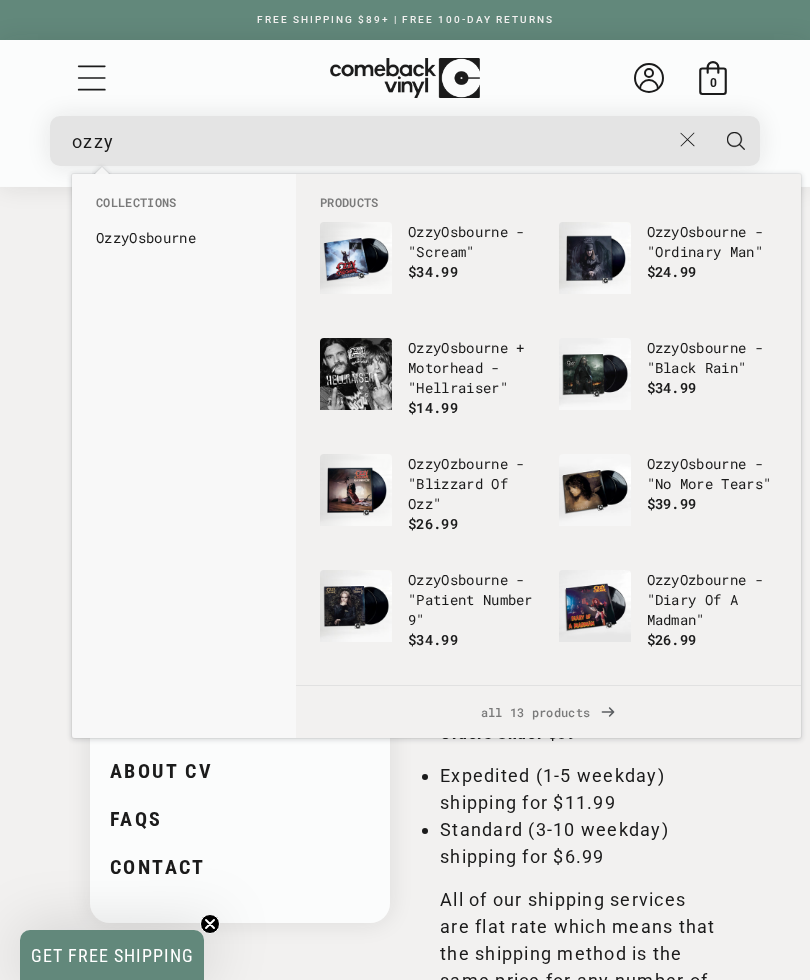 type on "ozzy" 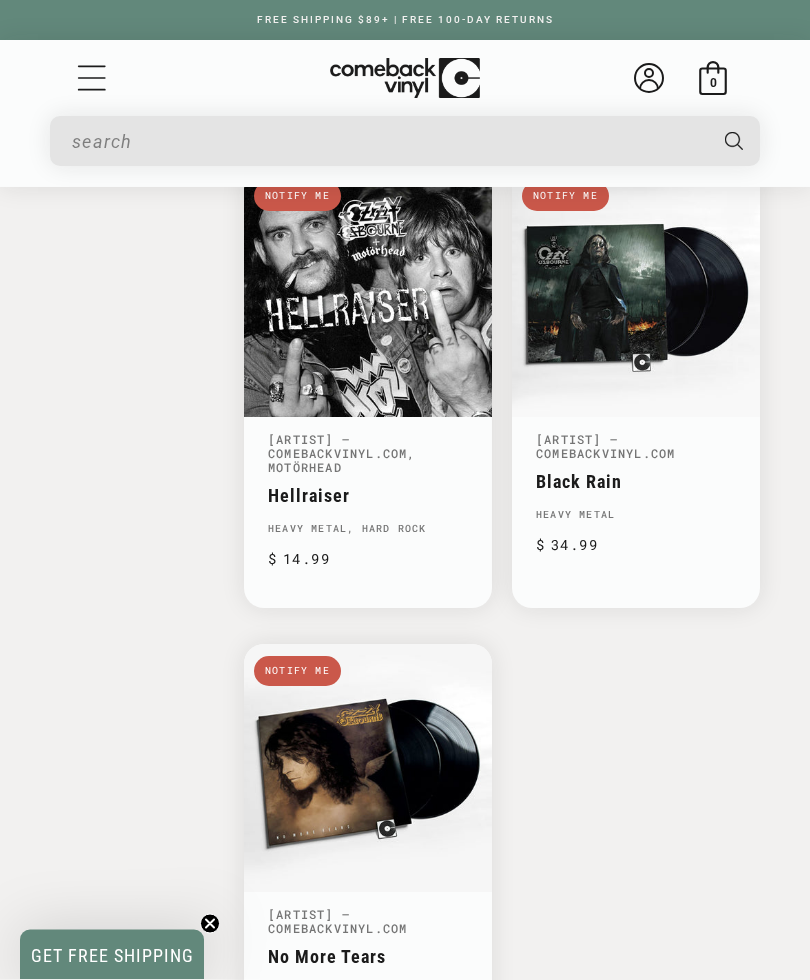 scroll, scrollTop: 2623, scrollLeft: 0, axis: vertical 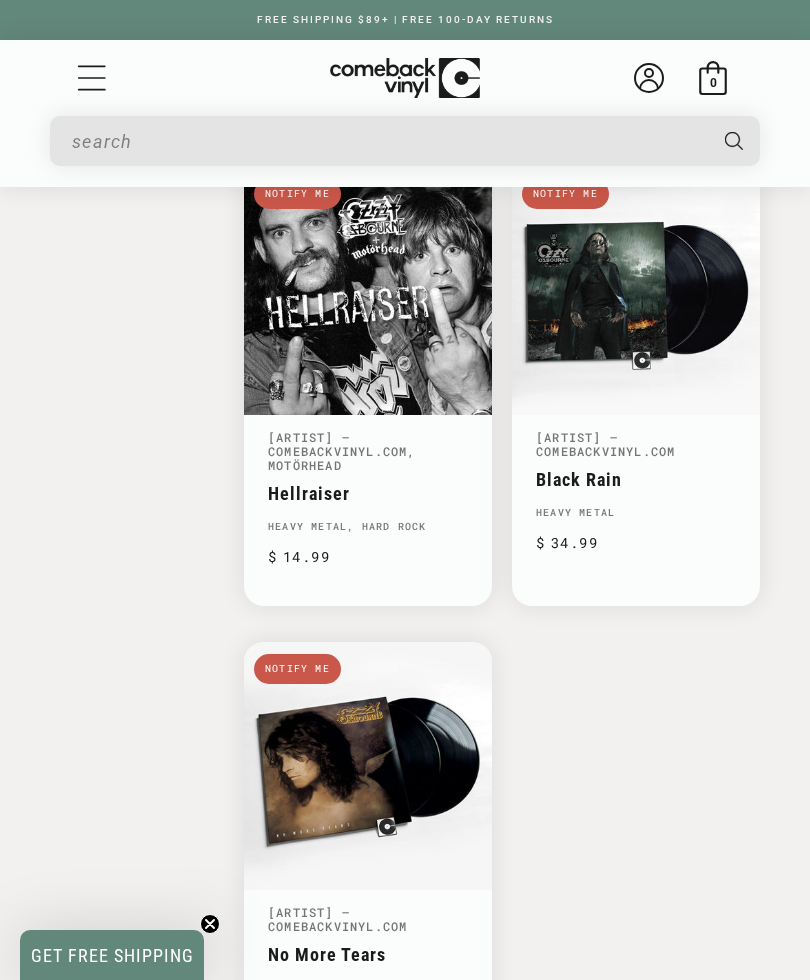 click on "No More Tears" at bounding box center [368, 954] 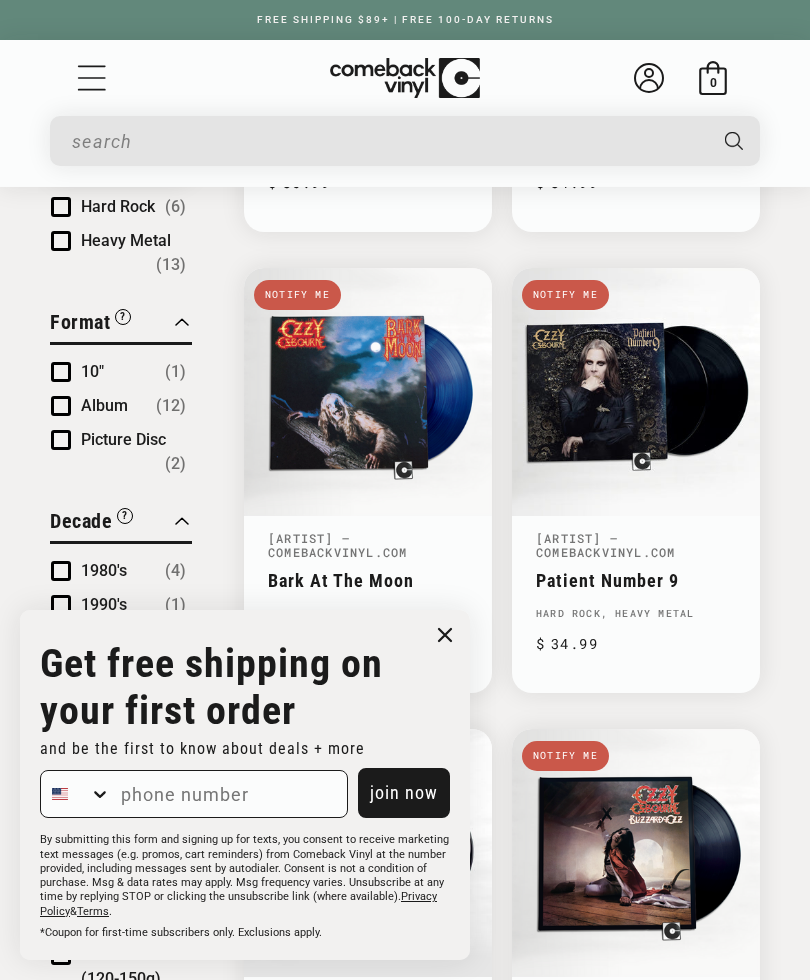 scroll, scrollTop: 677, scrollLeft: 0, axis: vertical 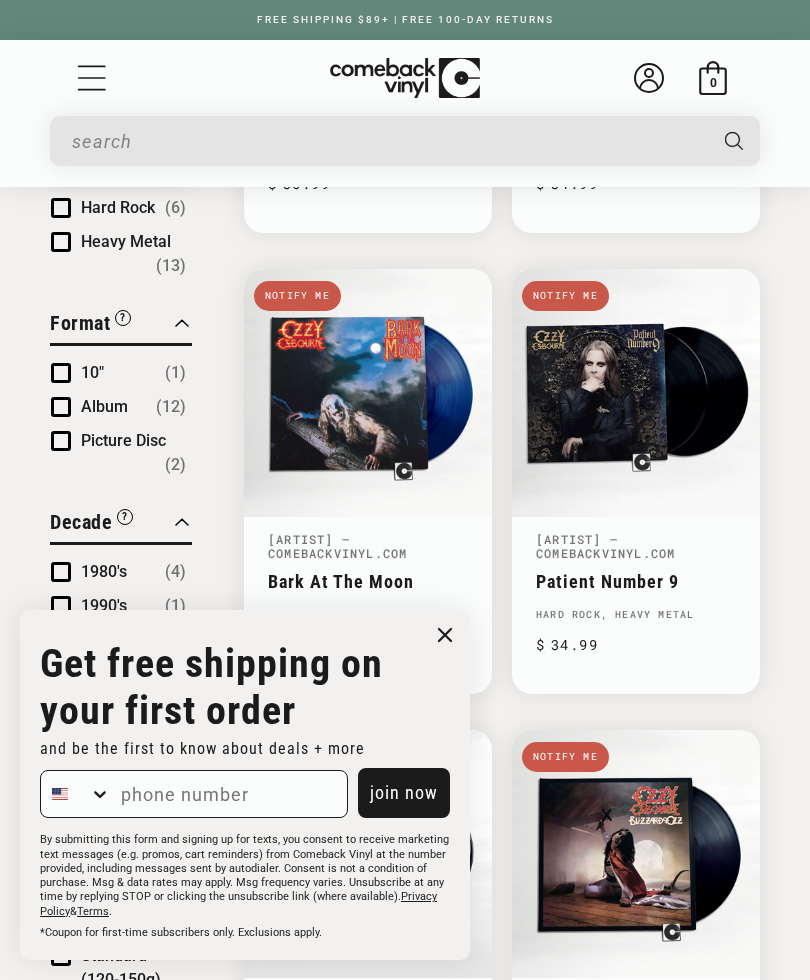 click on "Bark At The Moon" at bounding box center [368, 581] 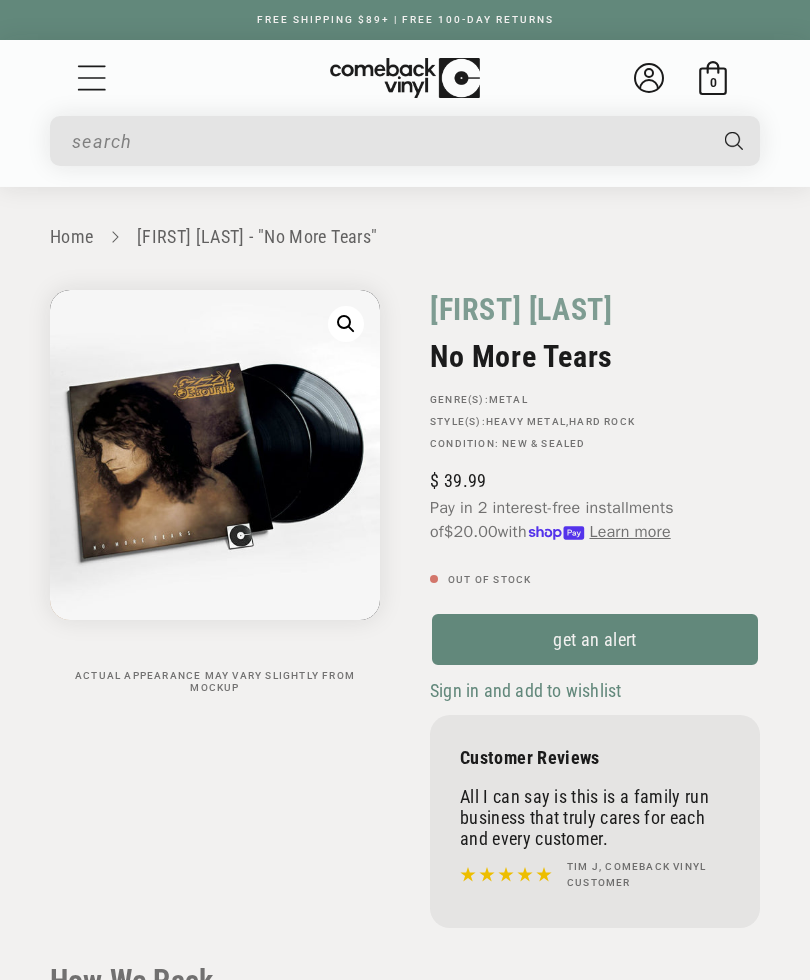 scroll, scrollTop: 0, scrollLeft: 0, axis: both 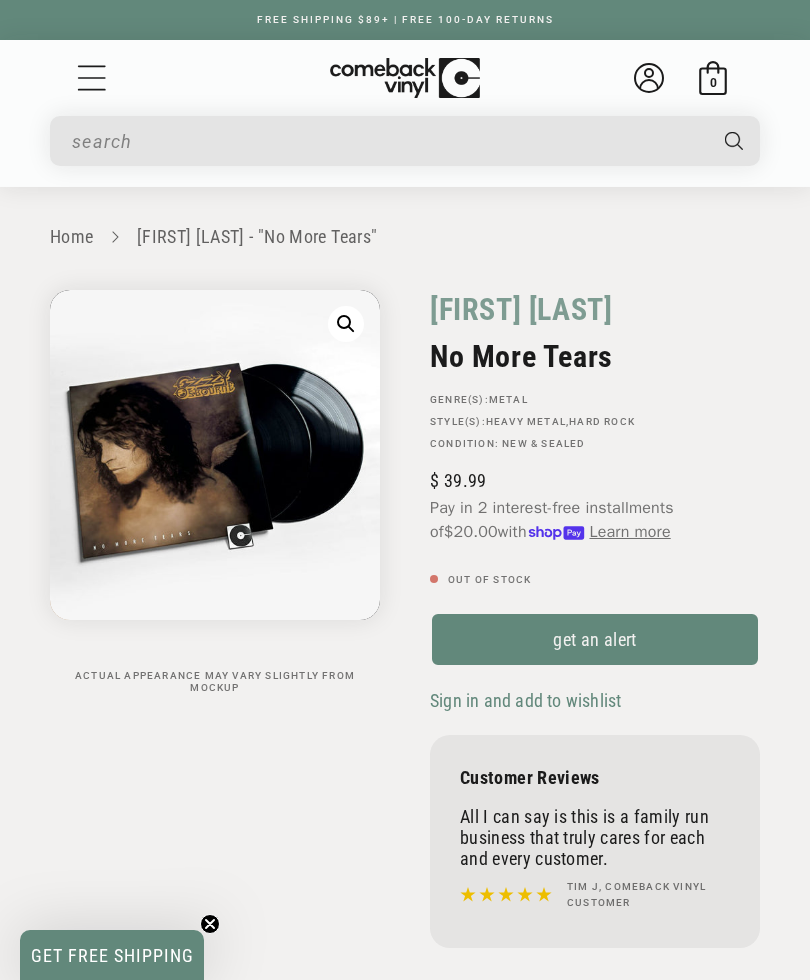click on "get an alert" at bounding box center (595, 639) 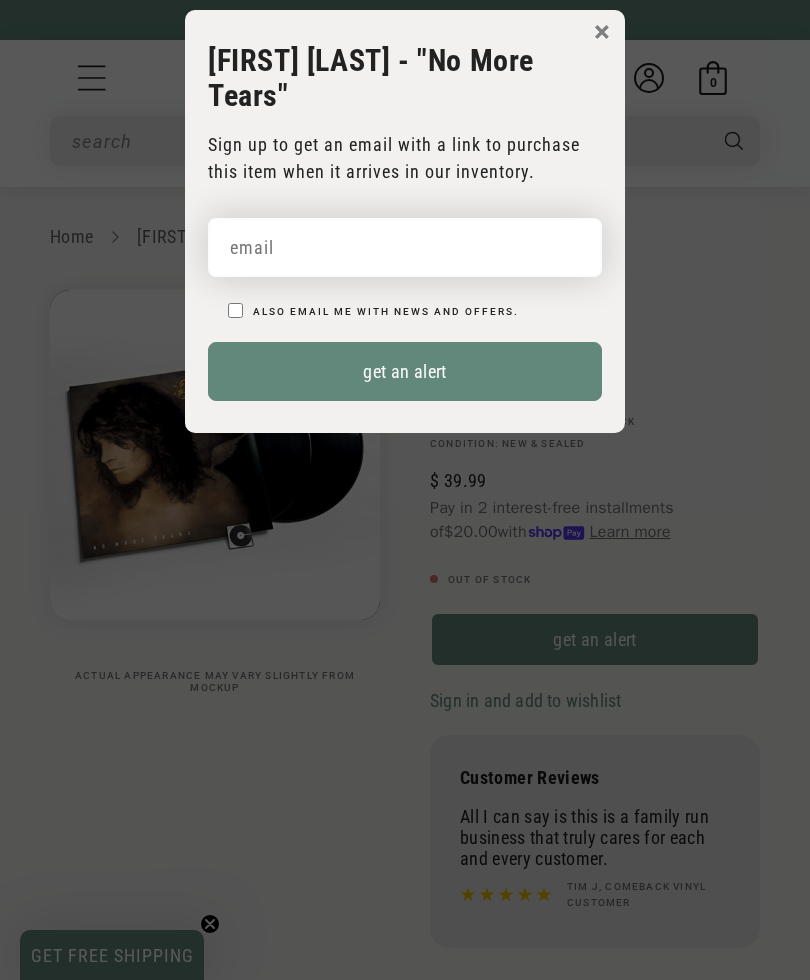 click at bounding box center (405, 247) 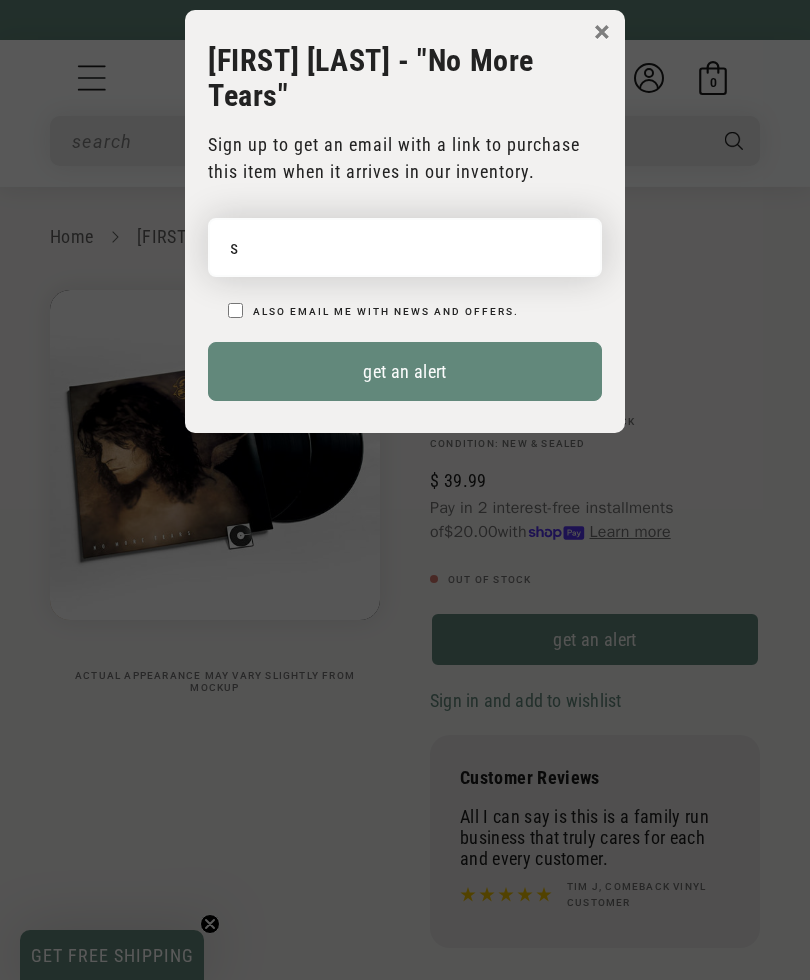 type on "sf" 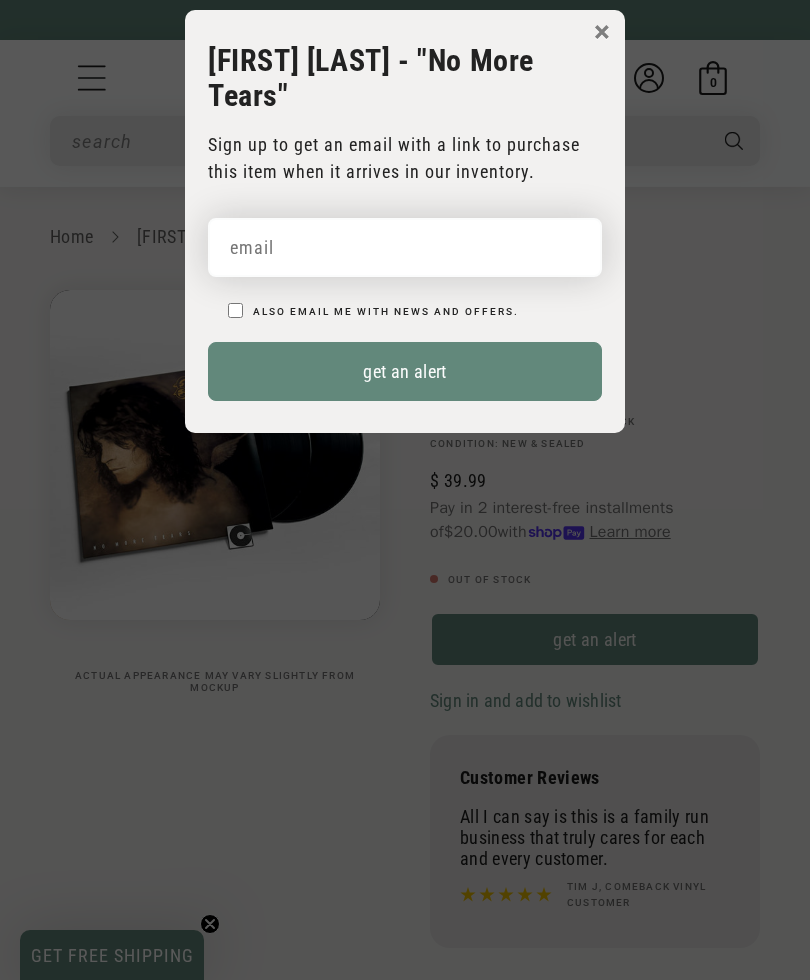 type on "sfbluesharp@yahoo.com" 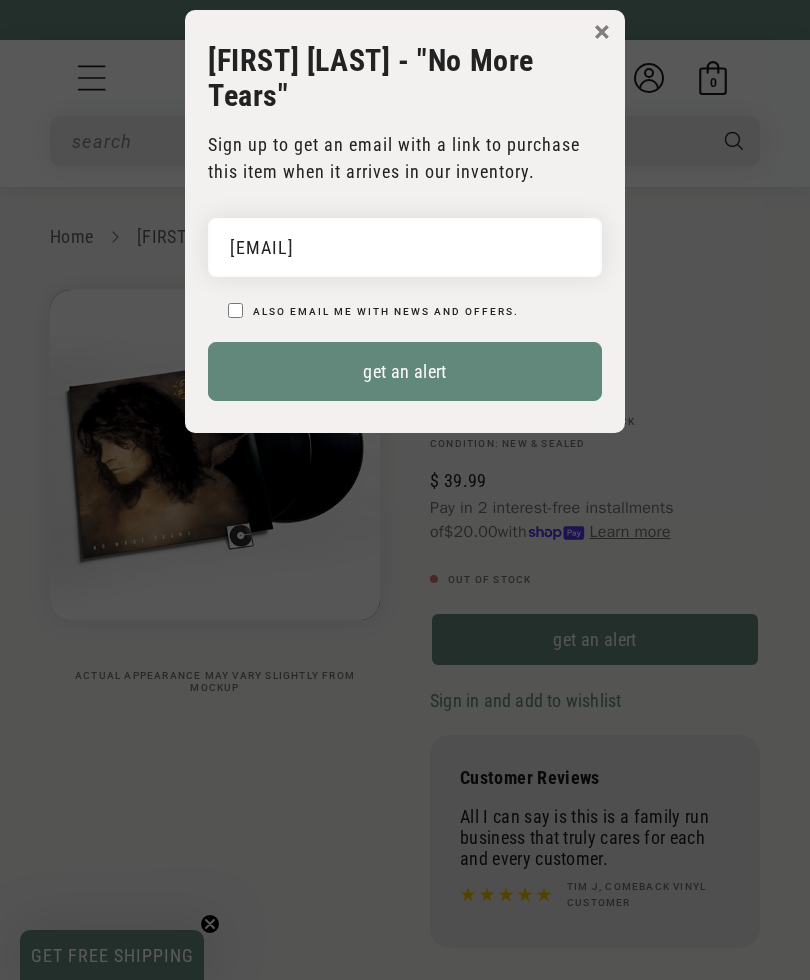 click on "get an alert" at bounding box center [405, 371] 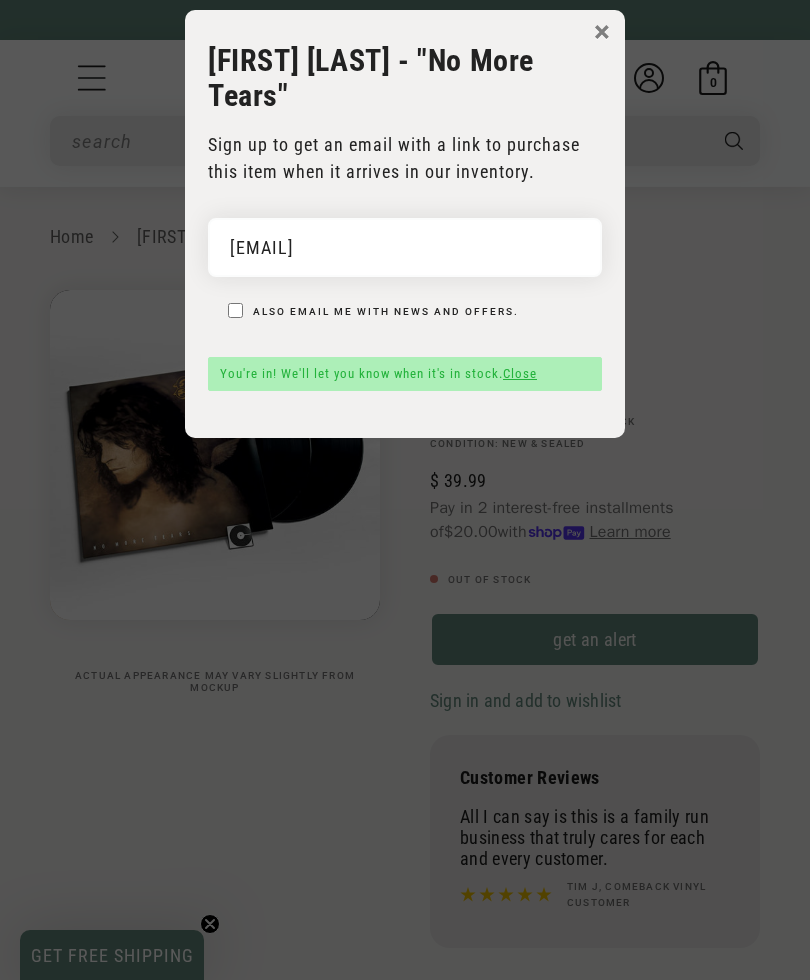 click on "× Ozzy Osbourne - "No More Tears" Sign up to get an email with a link to purchase this item when it arrives in our inventory. Default Title sfbluesharp@yahoo.com Also email me with news and offers. get an alert You're in! We'll let you know when it's in stock.  Close" at bounding box center (405, 224) 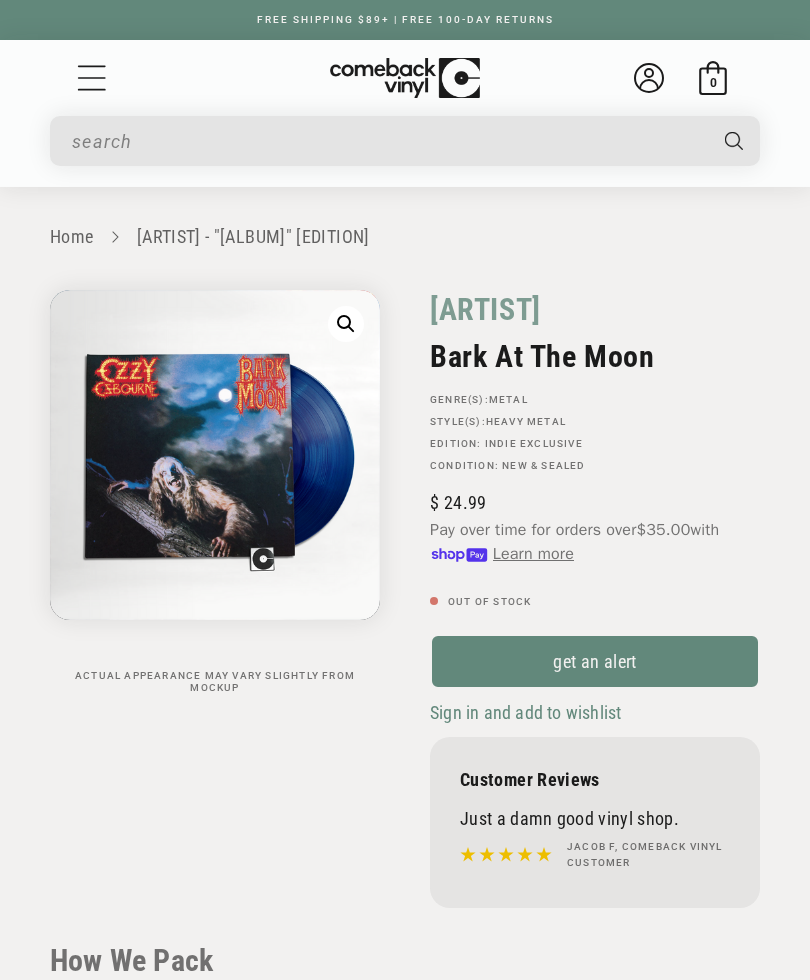scroll, scrollTop: 0, scrollLeft: 0, axis: both 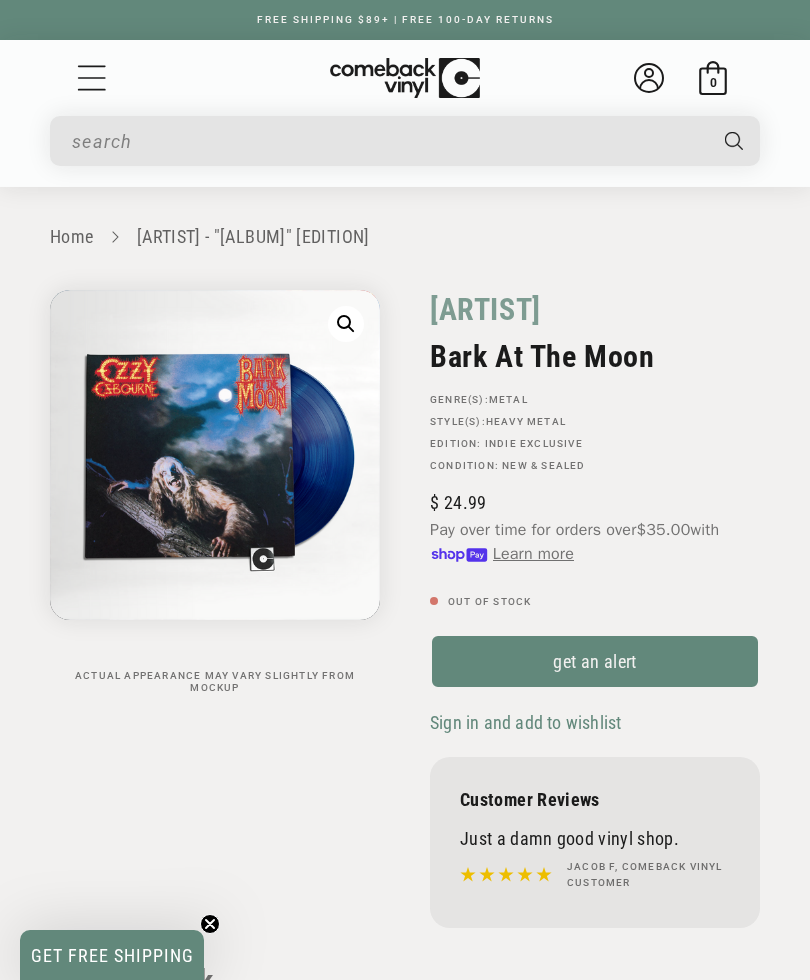 click on "get an alert" at bounding box center (595, 661) 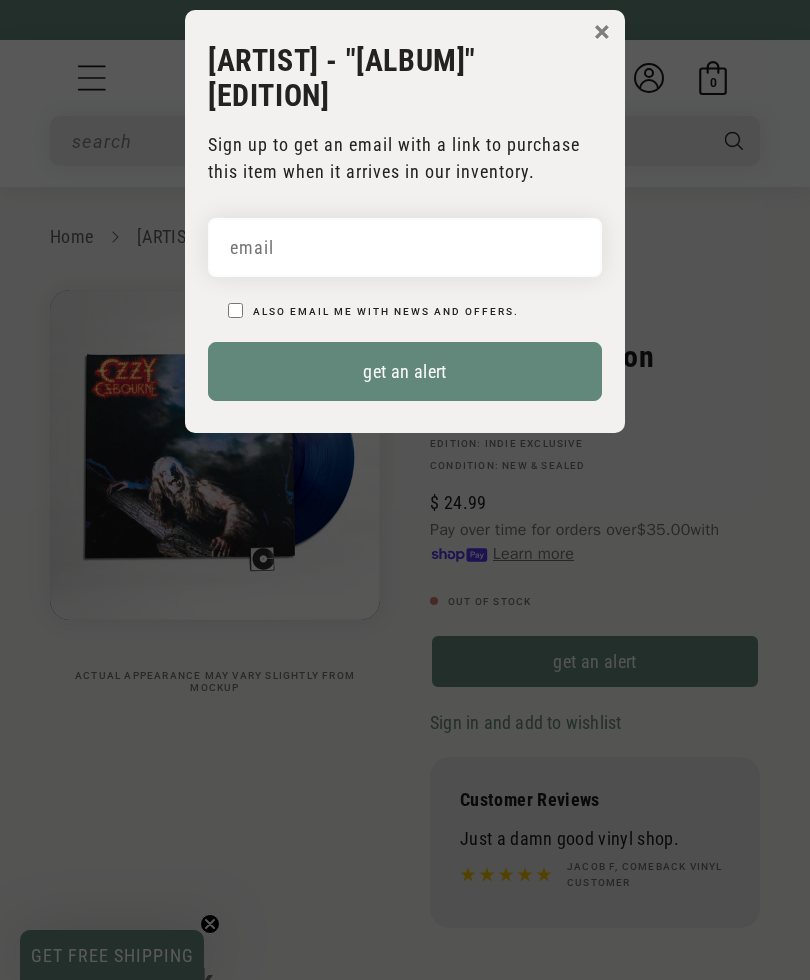 scroll, scrollTop: 0, scrollLeft: 0, axis: both 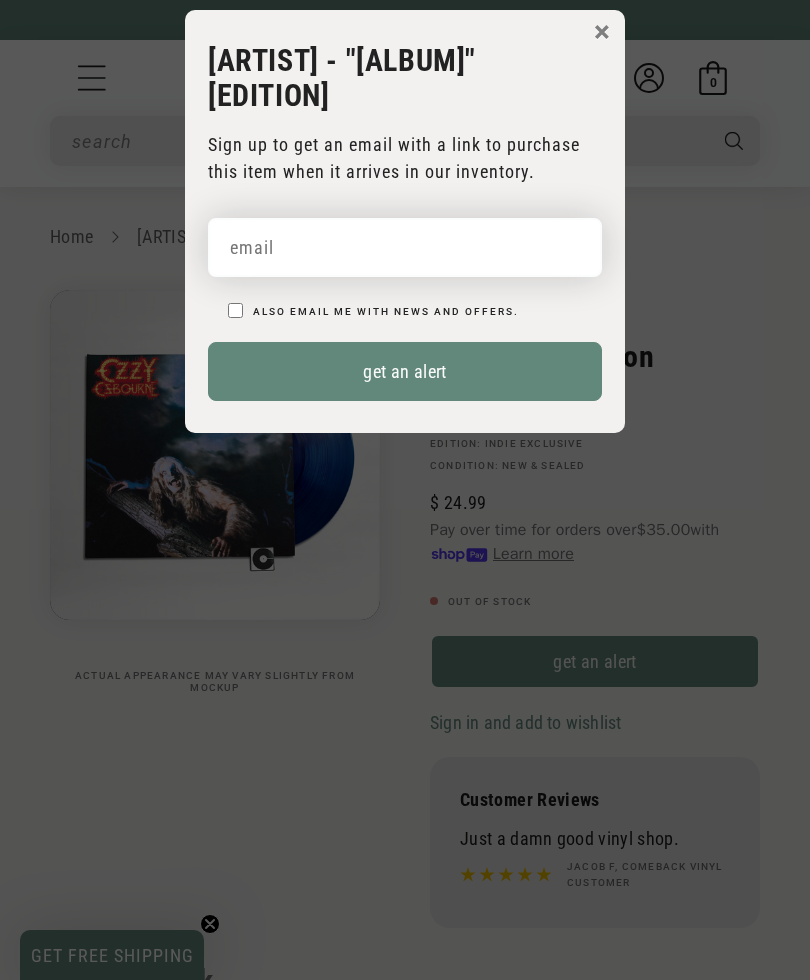 click at bounding box center [405, 247] 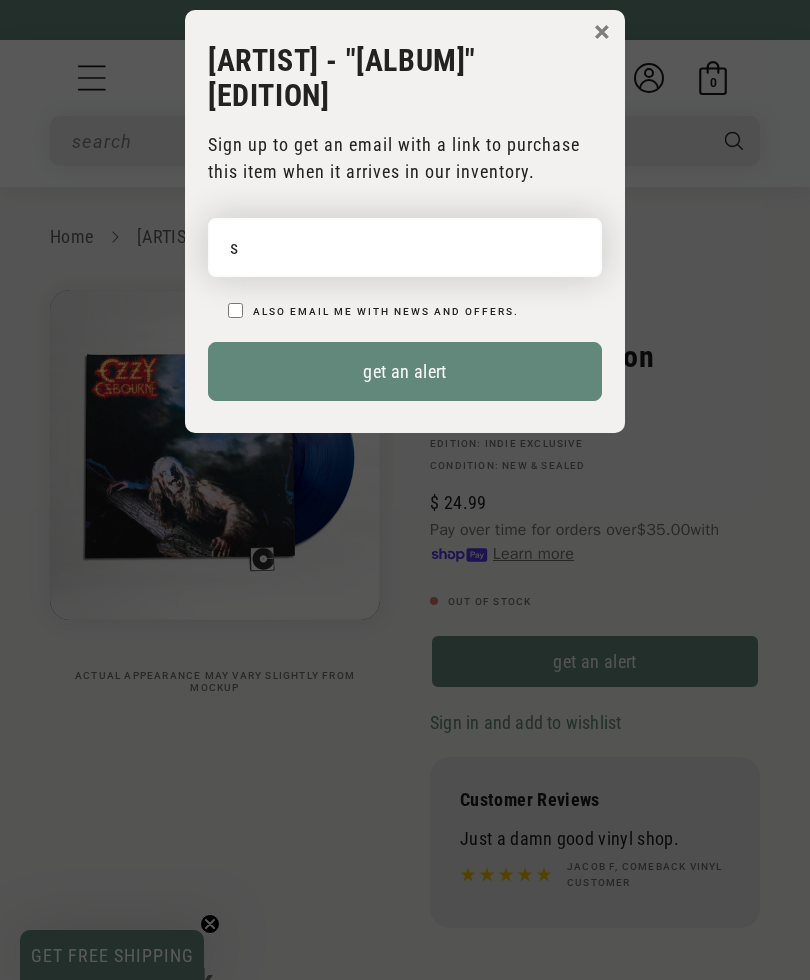 type on "sf" 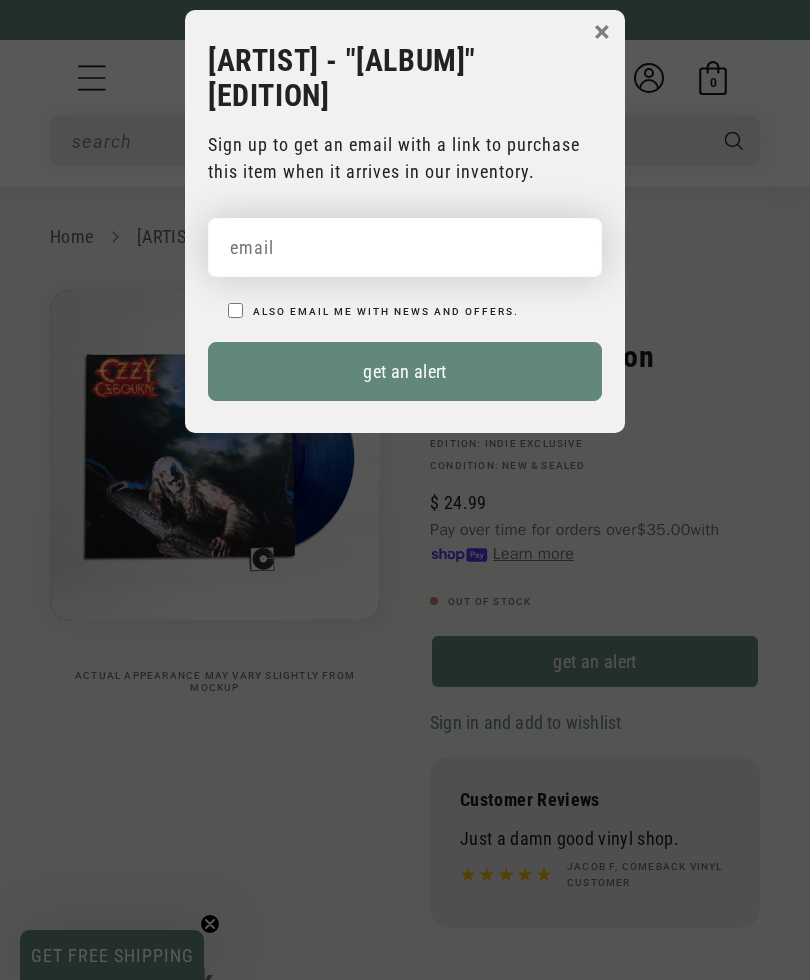 type on "sfbluesharp@[EXAMPLE.COM]" 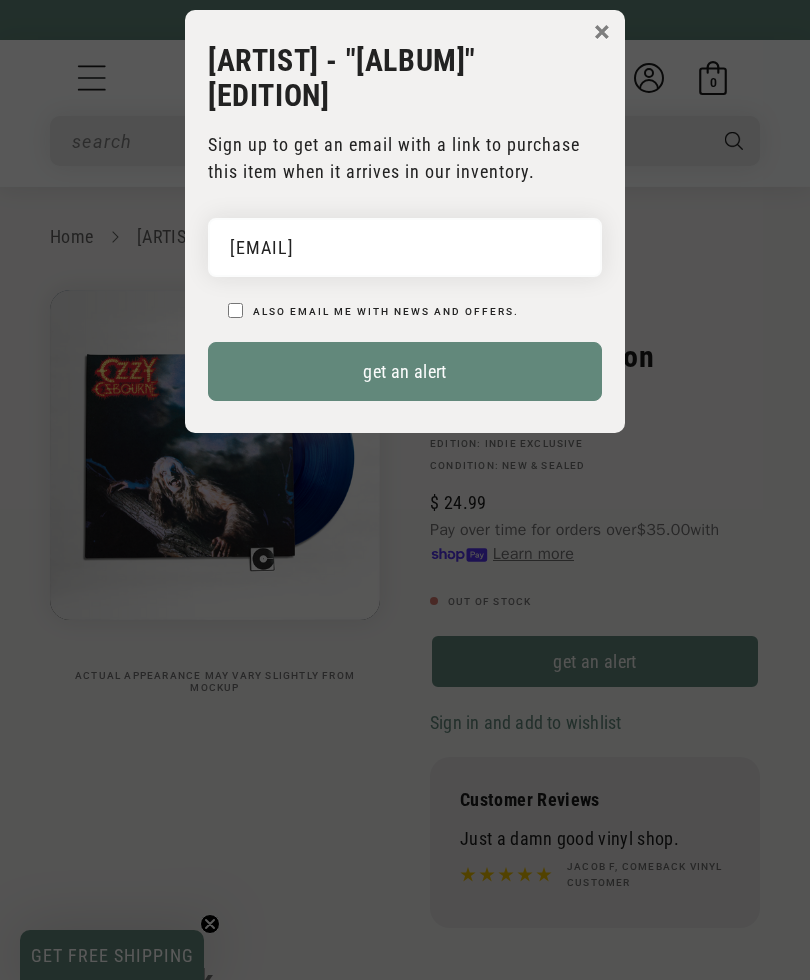 click on "get an alert" at bounding box center (405, 371) 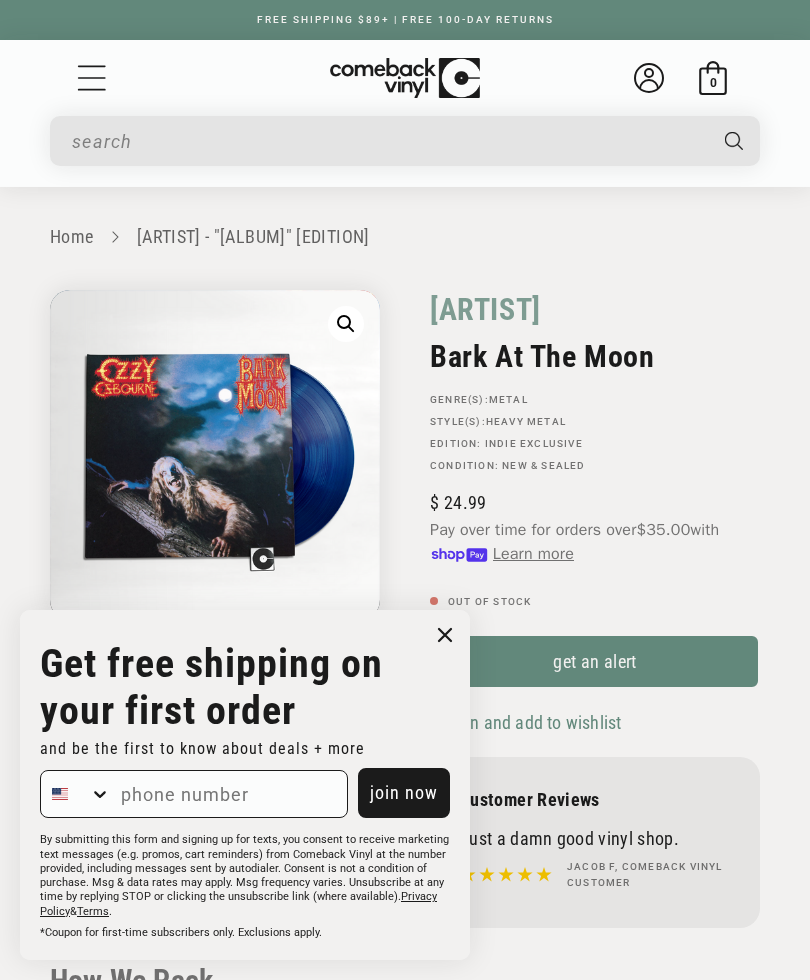 click at bounding box center [388, 141] 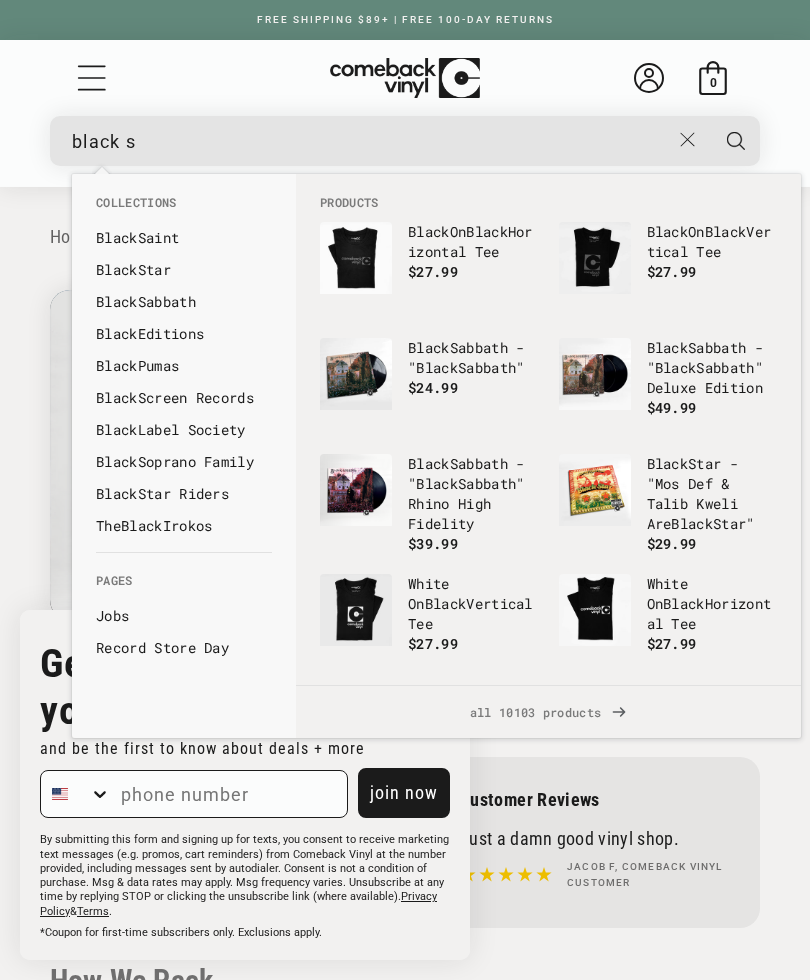 type on "black s" 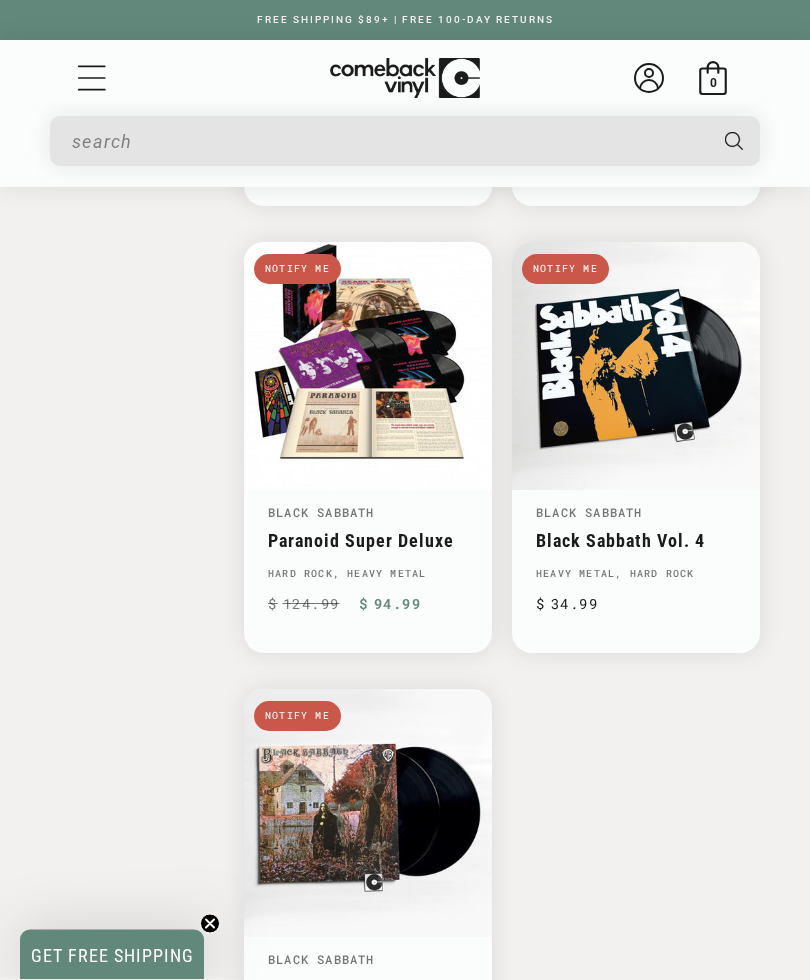 scroll, scrollTop: 4212, scrollLeft: 0, axis: vertical 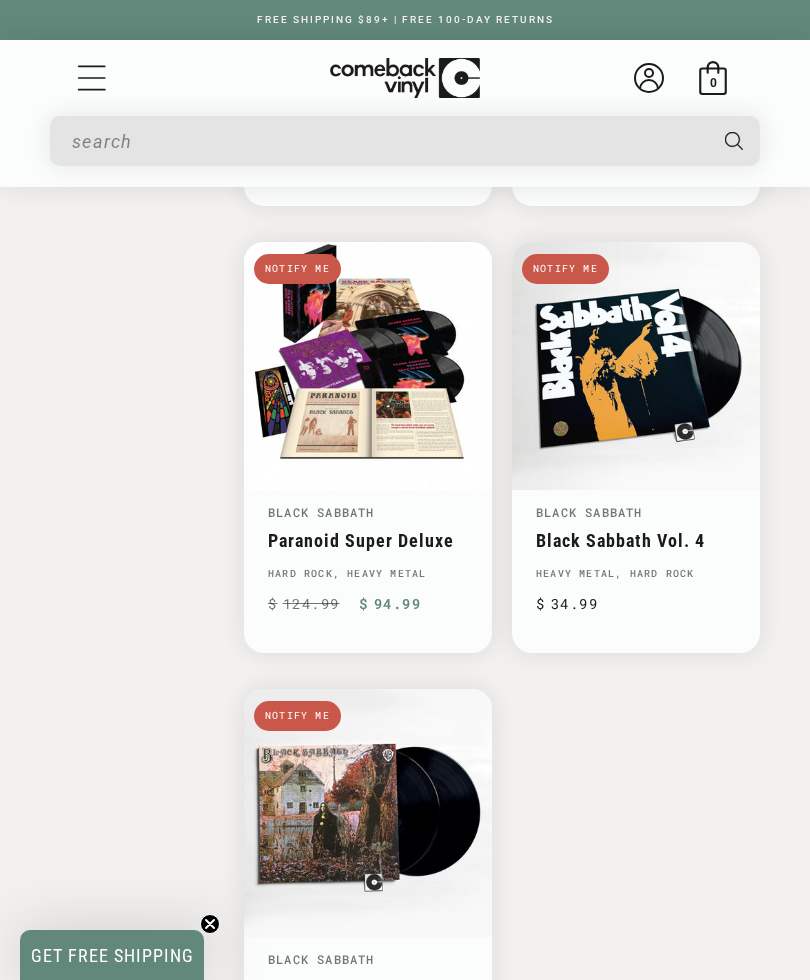 click on "Black Sabbath Vol. 4" at bounding box center [636, 540] 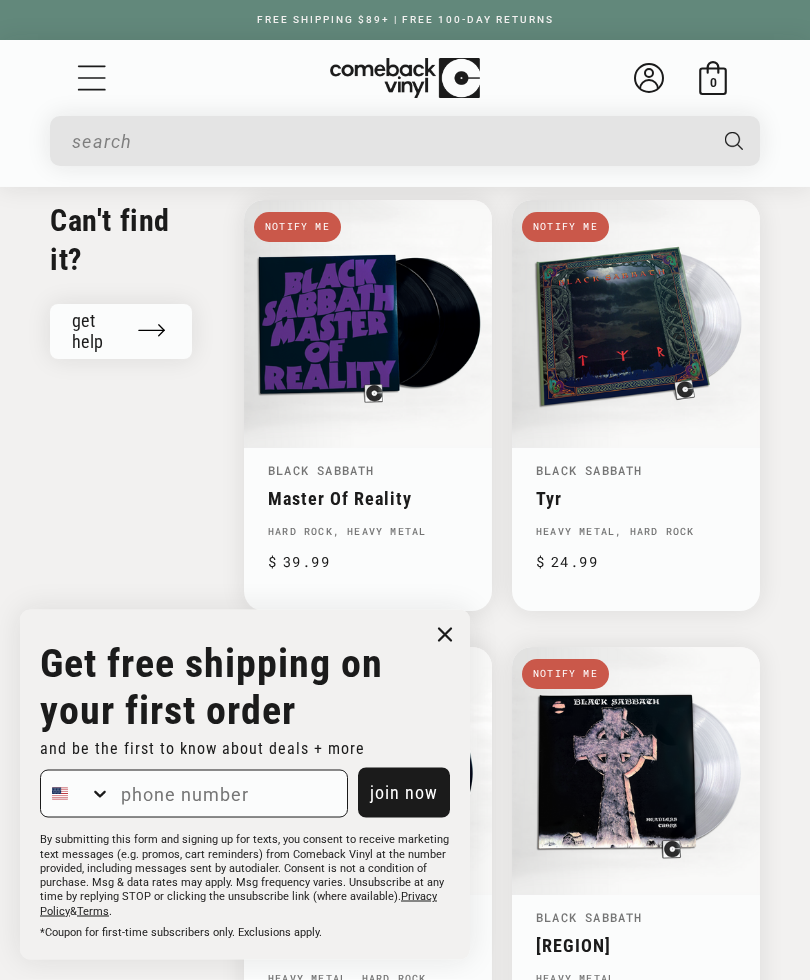 scroll, scrollTop: 2012, scrollLeft: 0, axis: vertical 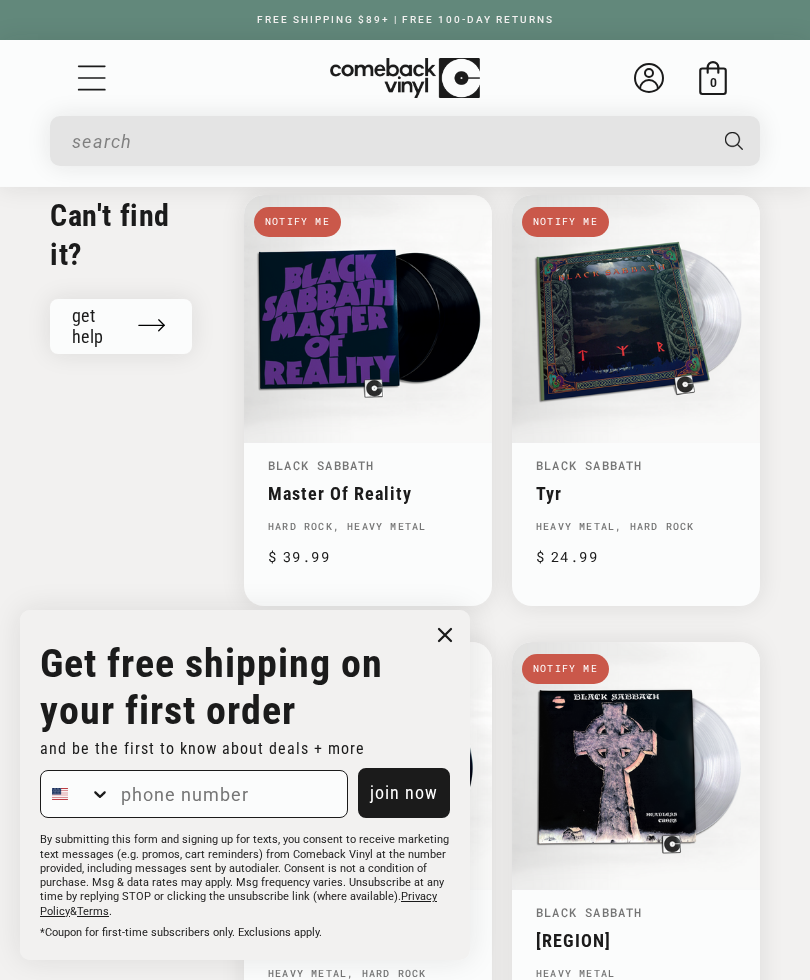 click on "Master Of Reality" at bounding box center [368, 493] 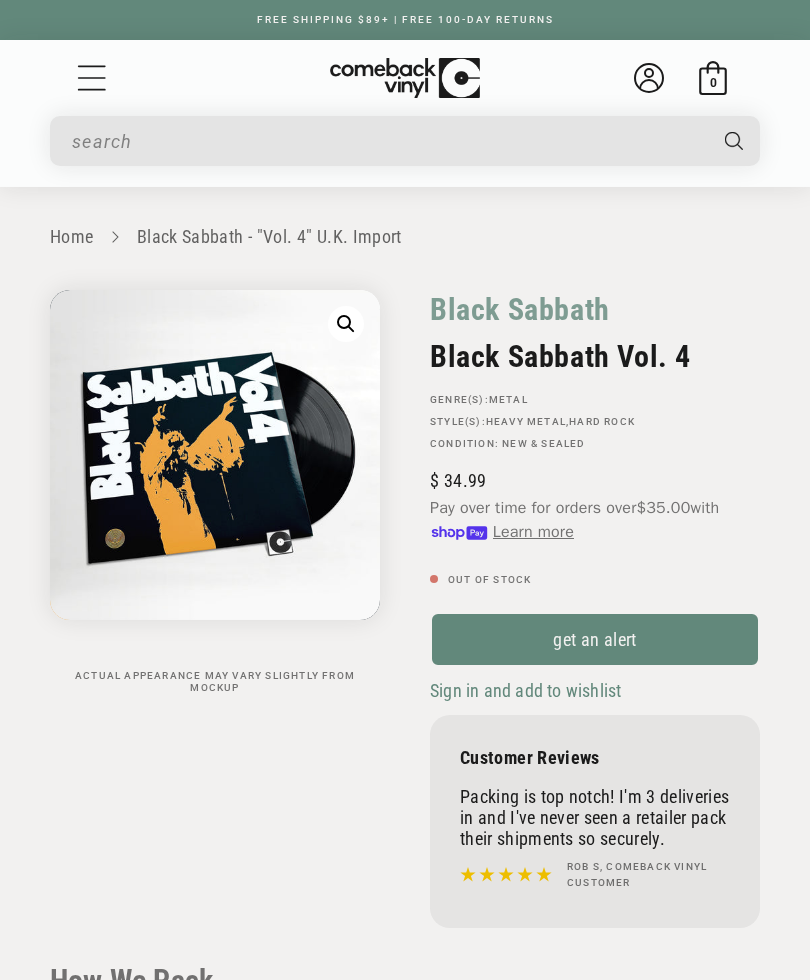 scroll, scrollTop: 0, scrollLeft: 0, axis: both 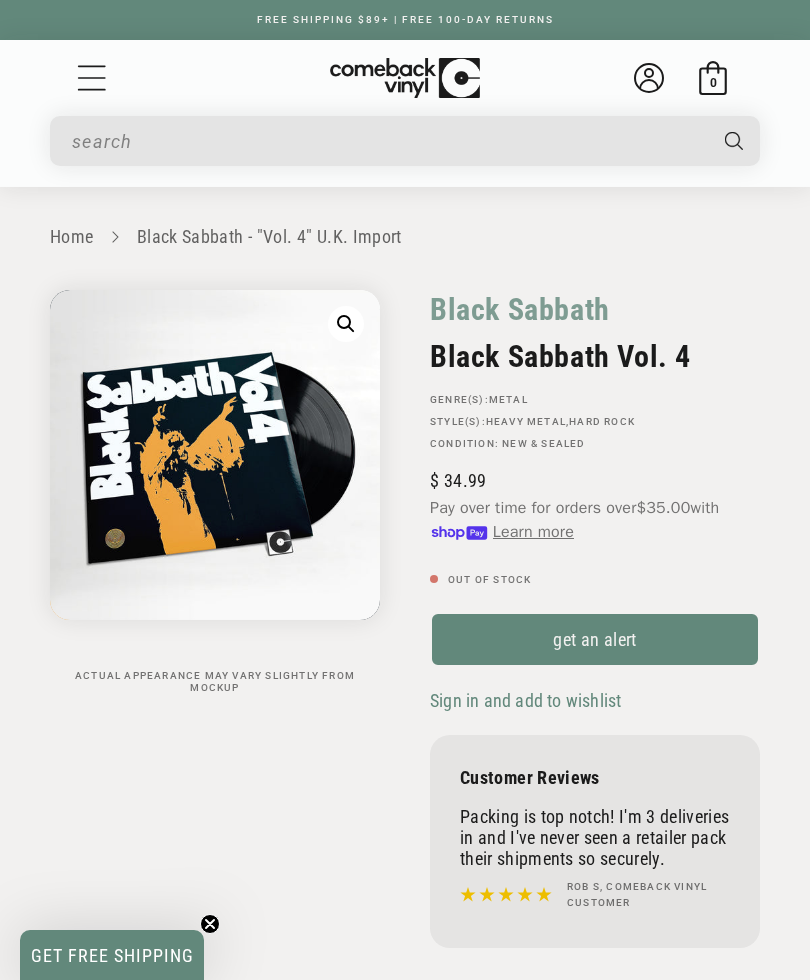 click on "get an alert" at bounding box center (595, 639) 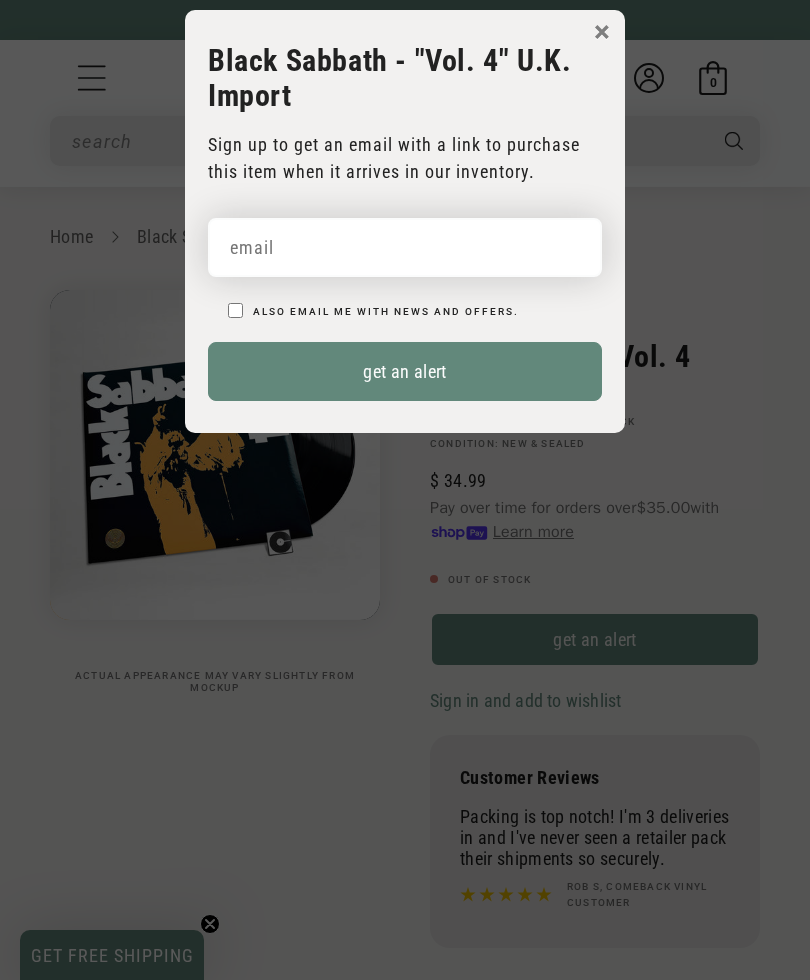 click at bounding box center [405, 247] 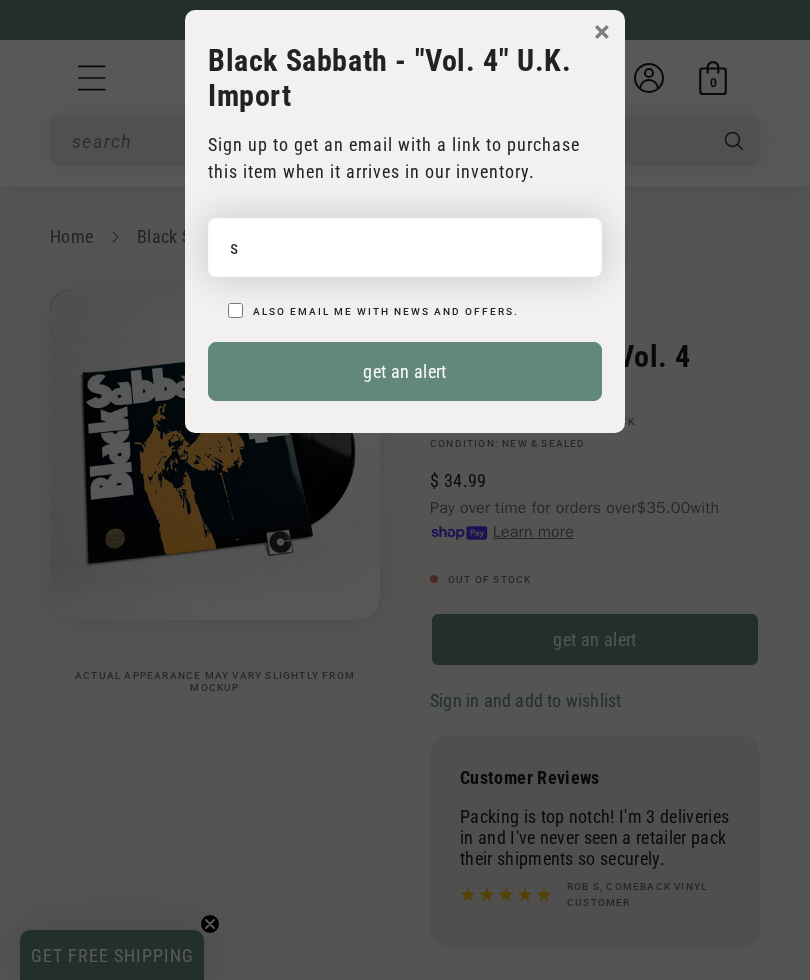 type on "sf" 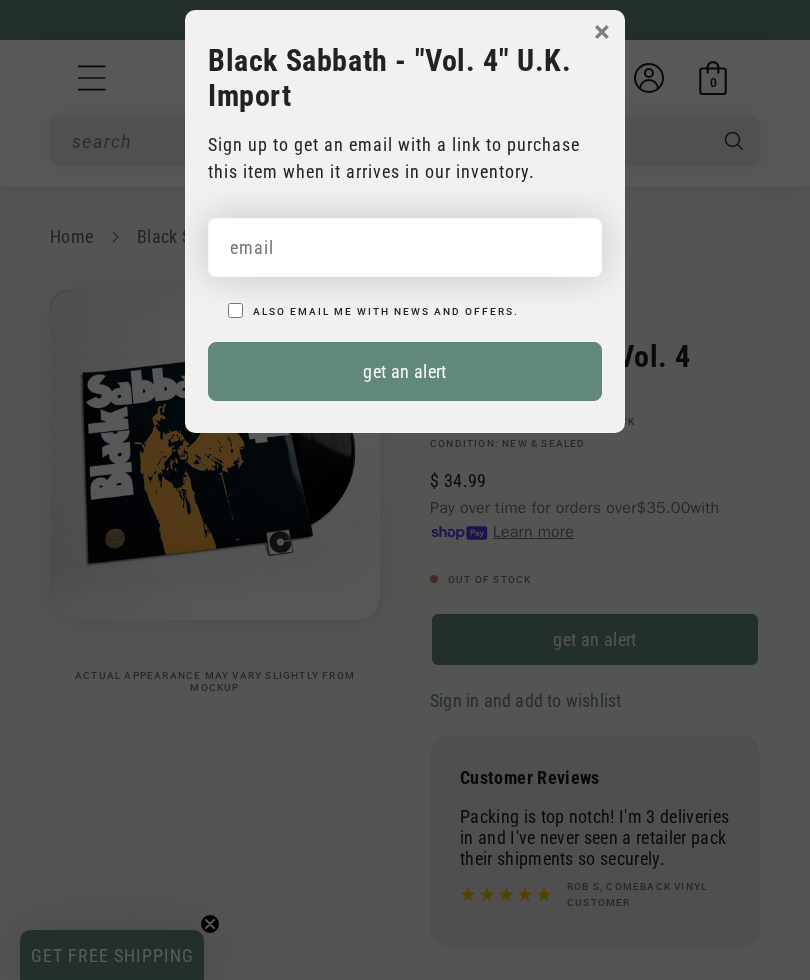 type on "sfbluesharp@[EXAMPLE.COM]" 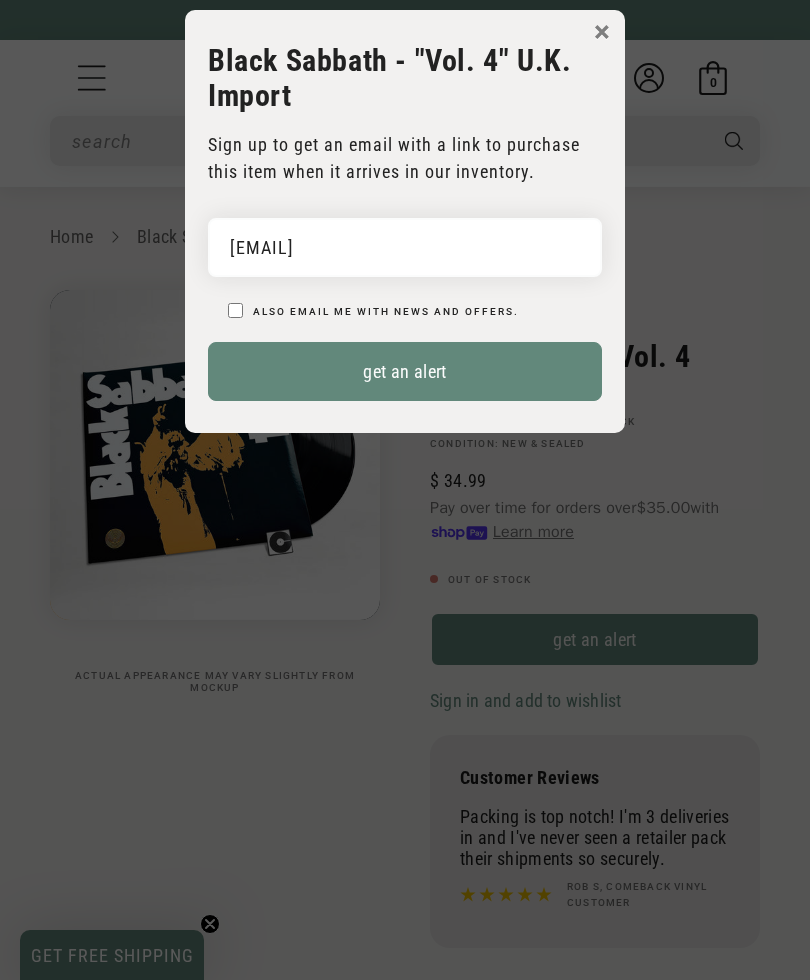click on "get an alert" at bounding box center (405, 371) 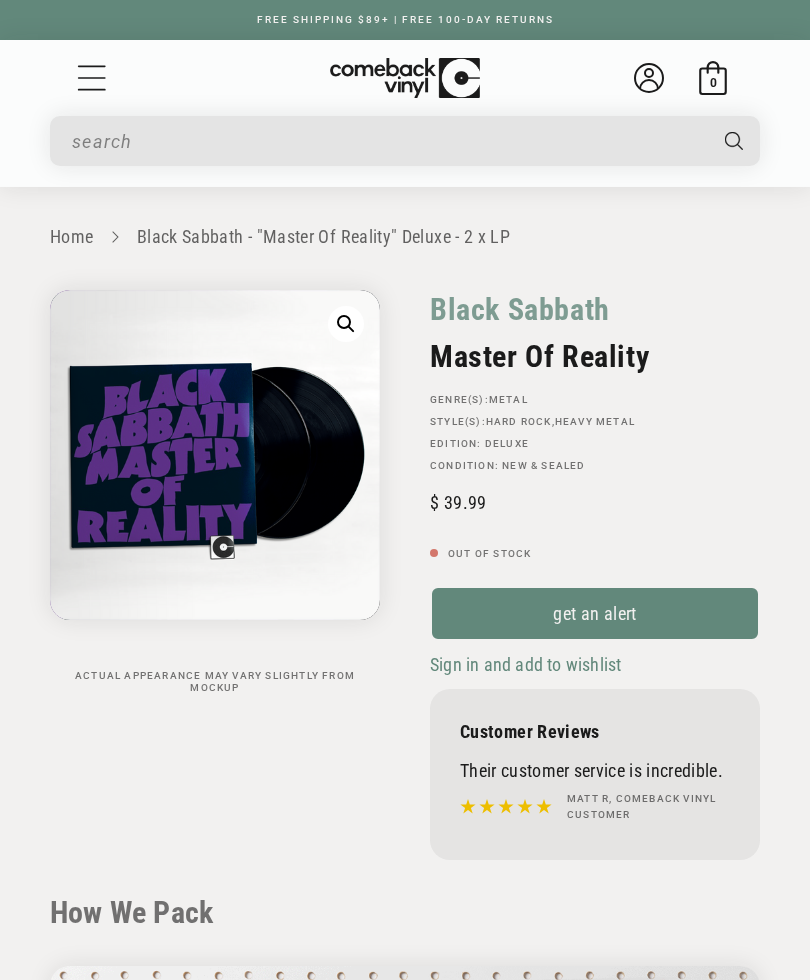 scroll, scrollTop: 0, scrollLeft: 0, axis: both 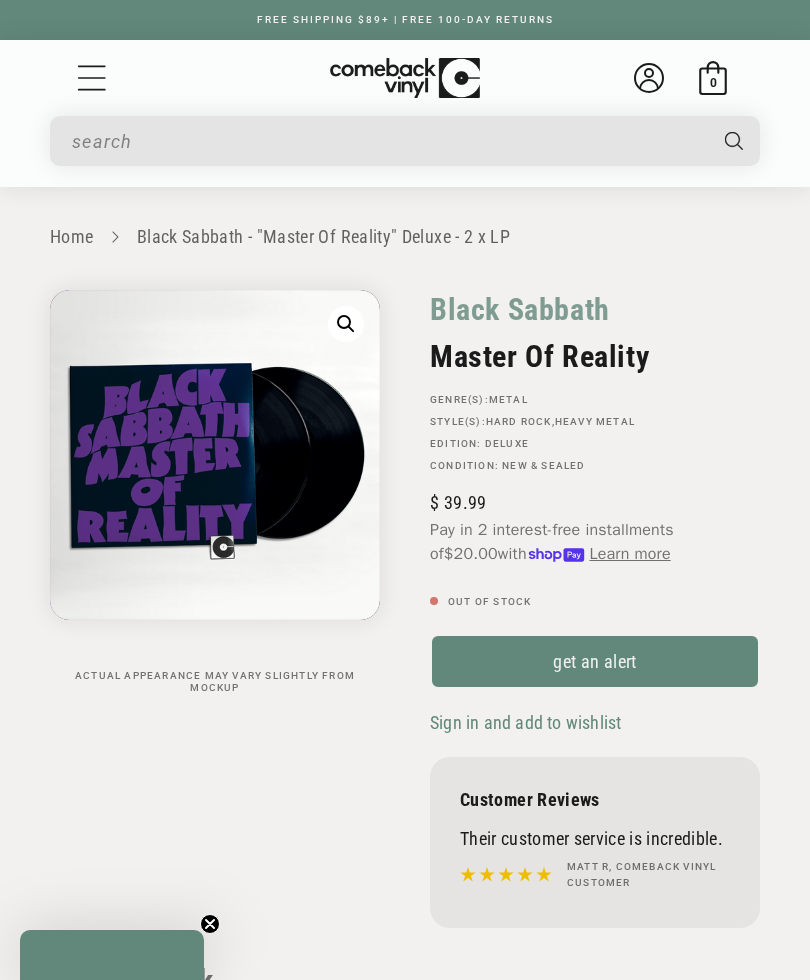 click on "get an alert" at bounding box center [595, 661] 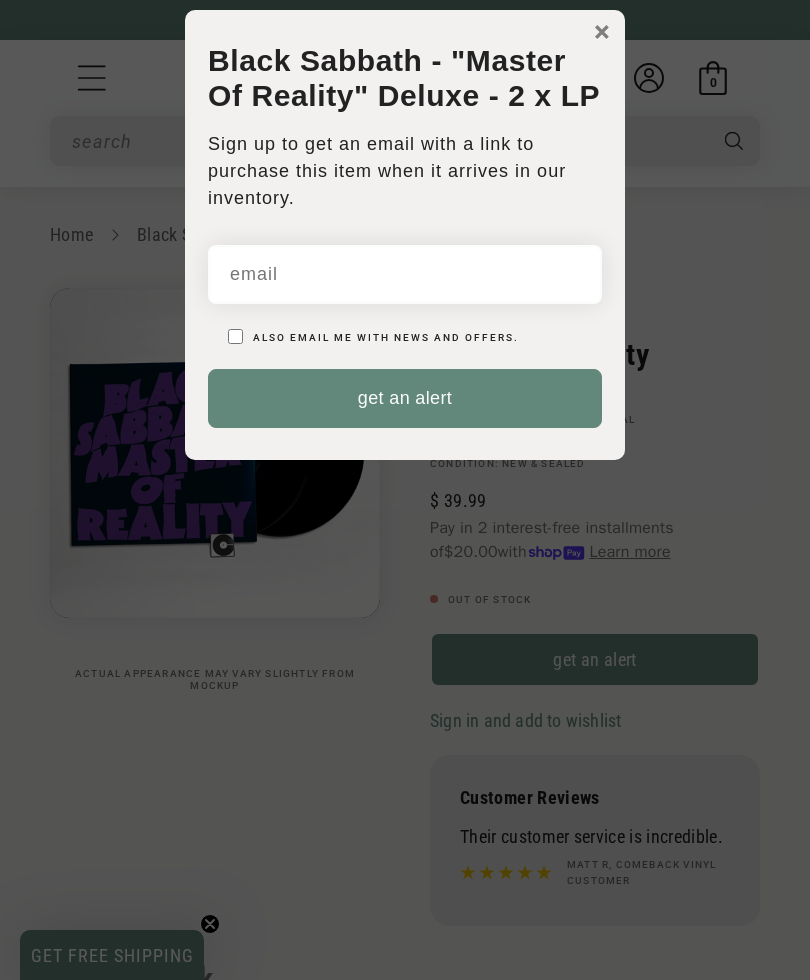 scroll, scrollTop: 0, scrollLeft: 0, axis: both 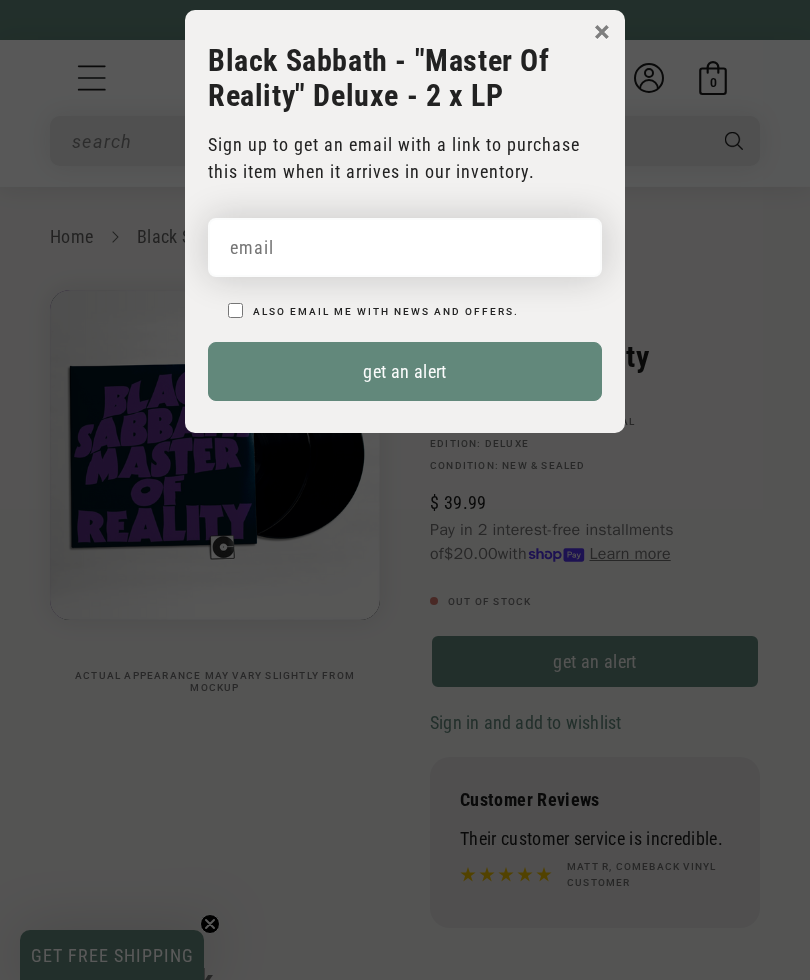 click at bounding box center [405, 247] 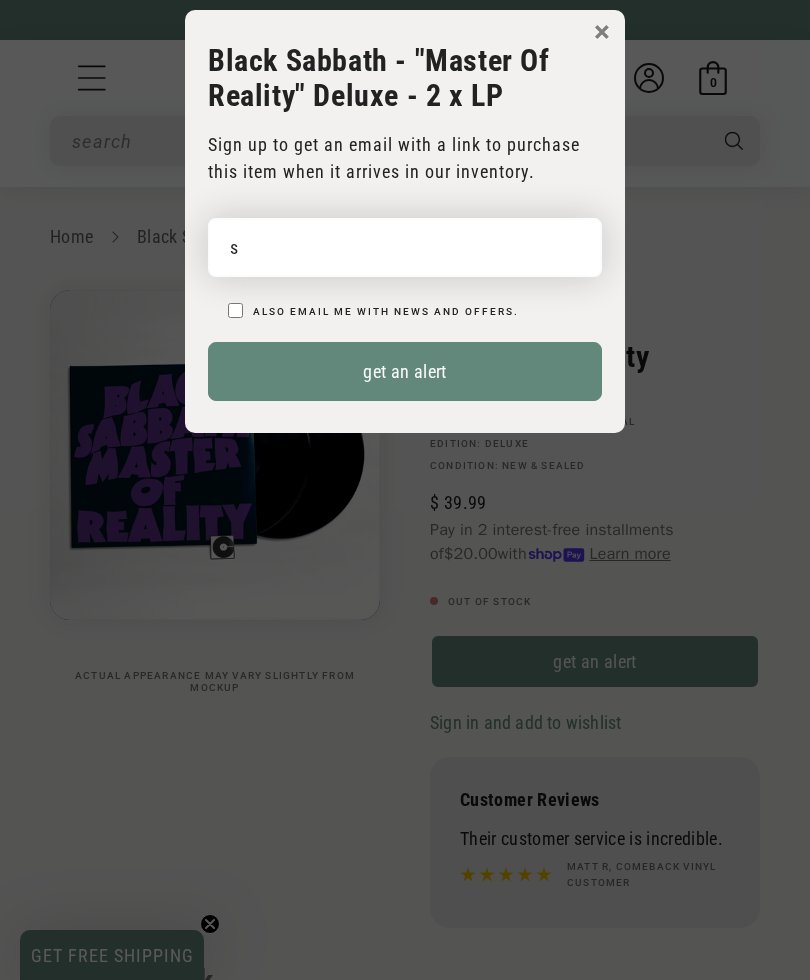 type on "sf" 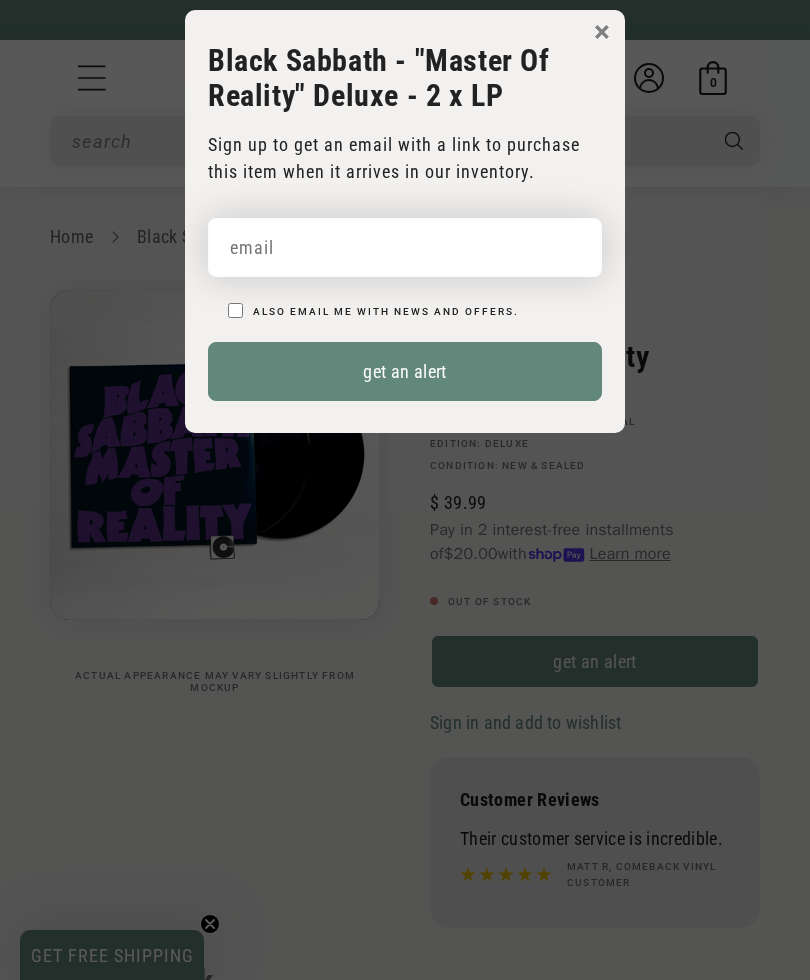 type on "sfbluesharp@[EXAMPLE.COM]" 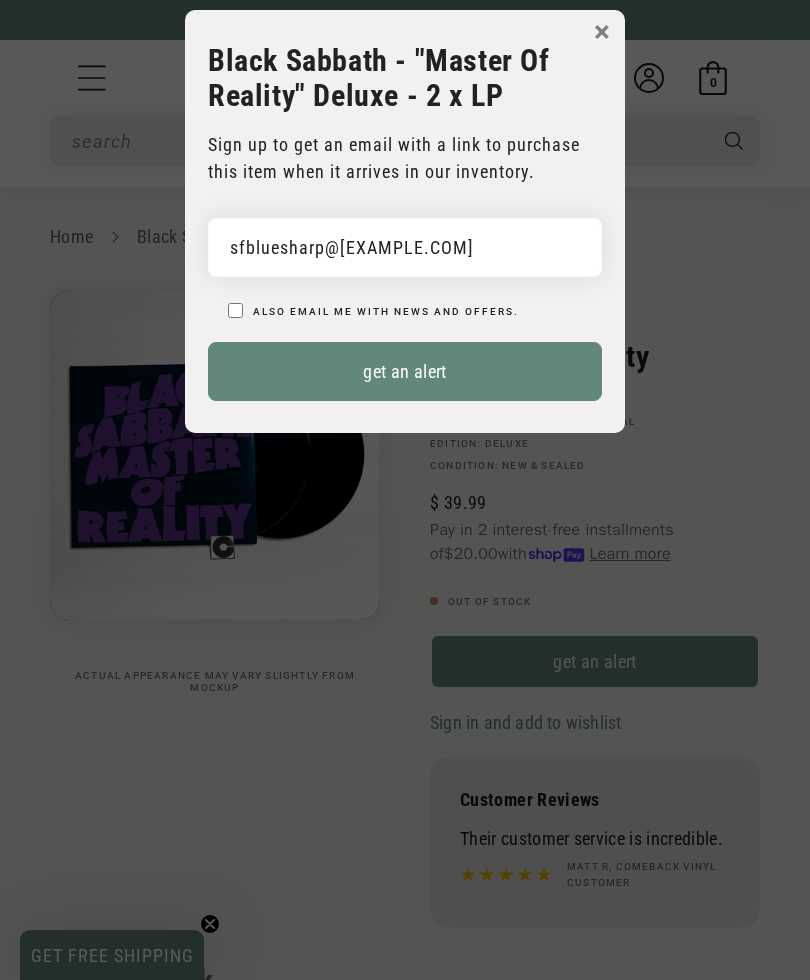 click on "Default Title sfbluesharp@[EXAMPLE.COM] Also email me with news and offers. get an alert You're in! We'll let you know when it's in stock.  Close" at bounding box center [405, 302] 